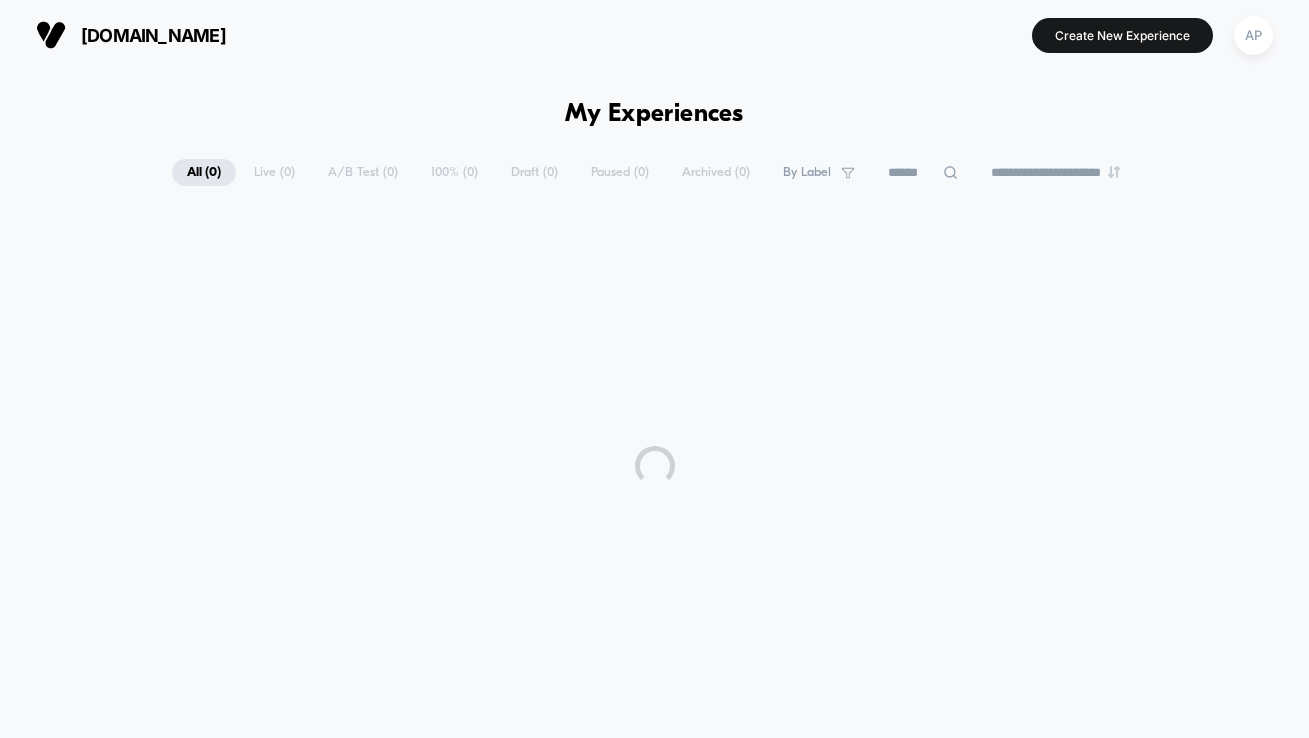scroll, scrollTop: 0, scrollLeft: 0, axis: both 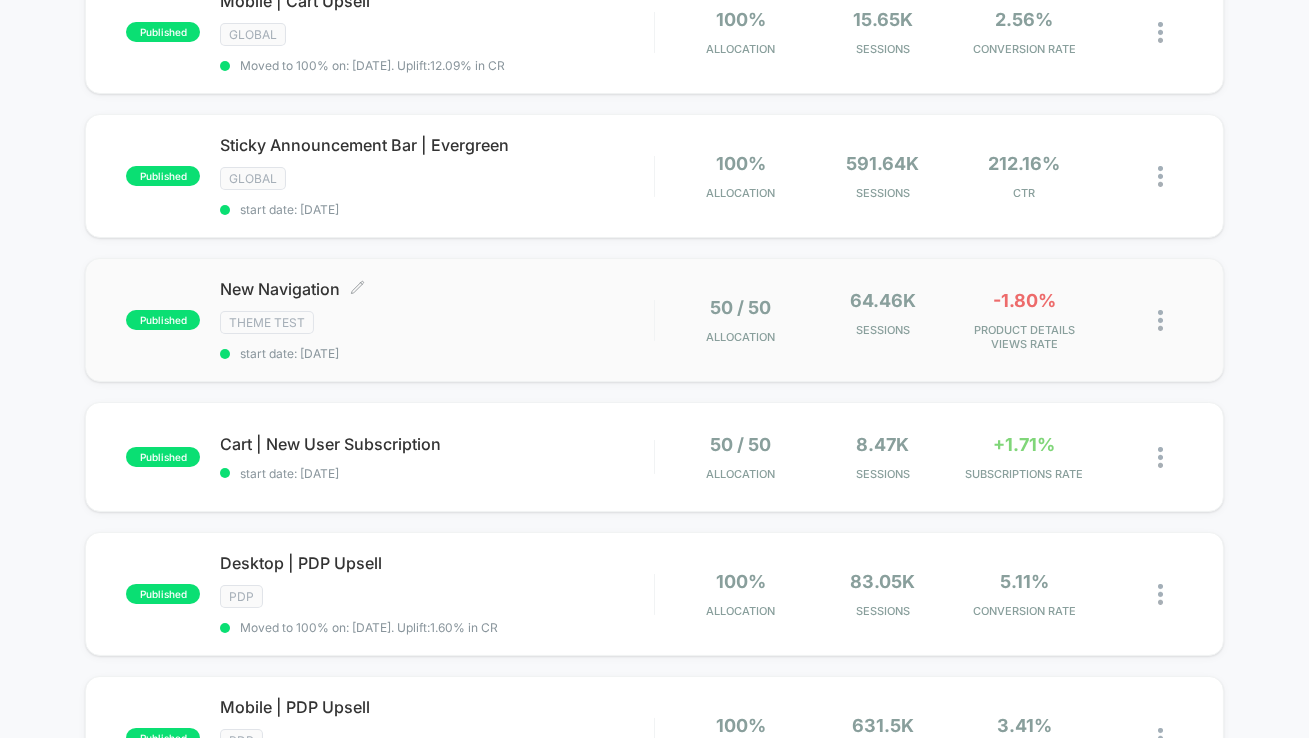 click on "New Navigation Click to edit experience details Click to edit experience details Theme Test start date: 7/2/2025" at bounding box center (437, 320) 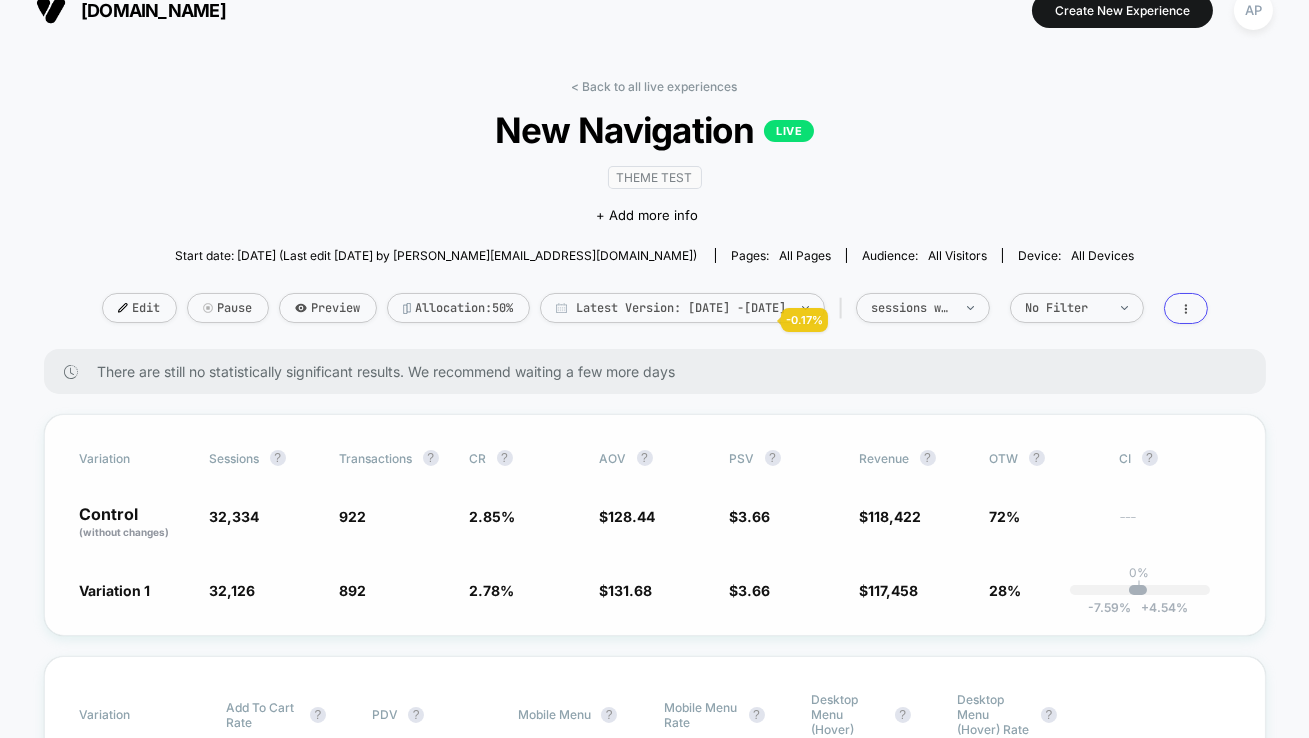 scroll, scrollTop: 0, scrollLeft: 0, axis: both 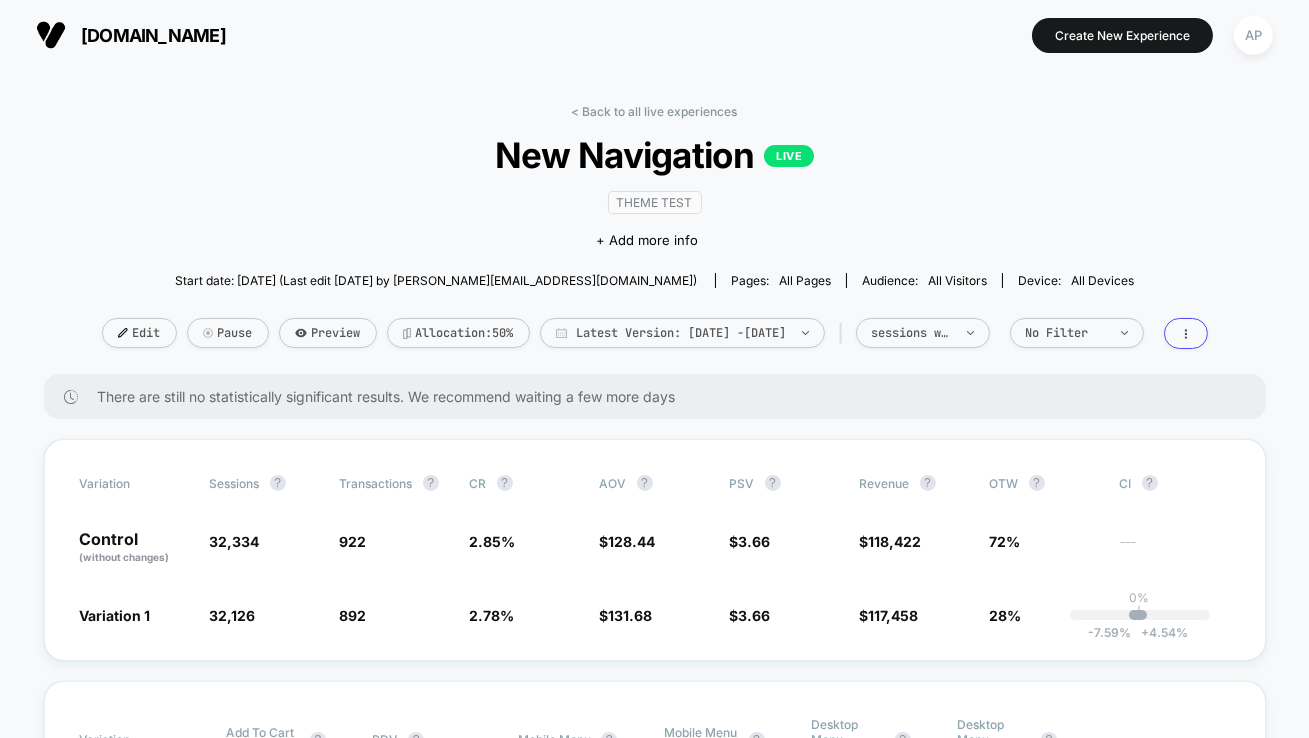 click on "< Back to all live experiences  New Navigation LIVE Theme Test Click to edit experience details + Add more info Start date: 7/2/2025 (Last edit 7/2/2025 by jenna@vpv.co) Pages: all pages Audience: All Visitors Device: all devices Edit Pause  Preview Allocation:  50% Latest Version:     Jul 2, 2025    -    Jul 9, 2025 |   sessions with impression   No Filter There are still no statistically significant results. We recommend waiting a few more days Variation Sessions ? Transactions ? CR ? AOV ? PSV ? Revenue ? OTW ? CI ? Control (without changes) 32,334 922 2.85 % $ 128.44 $ 3.66 $ 118,422 72% --- Variation 1 32,126 - 0.64 % 892 - 2.6 % 2.78 % - 2.6 % $ 131.68 + 2.5 % $ 3.66 - 0.17 % $ 117,458 - 0.17 % 28% 0% | -7.59 % + 4.54 % Variation Add To Cart Rate ? PDV ? Mobile Menu ? Mobile Menu Rate ? Desktop Menu (hover) ? Desktop Menu (hover) Rate ? Control (without changes) 7.27 % 75.03 % 2,597 8.03 % 2,042 6.32 % Variation 1 7.35 % + 1 % 73.68 % - 1.8 % 2,831 + 9 % 8.81 % + 9.7 % 2,127 + 4.2 % 6.62 % + 4.8 % ? 0 %" at bounding box center [655, 3740] 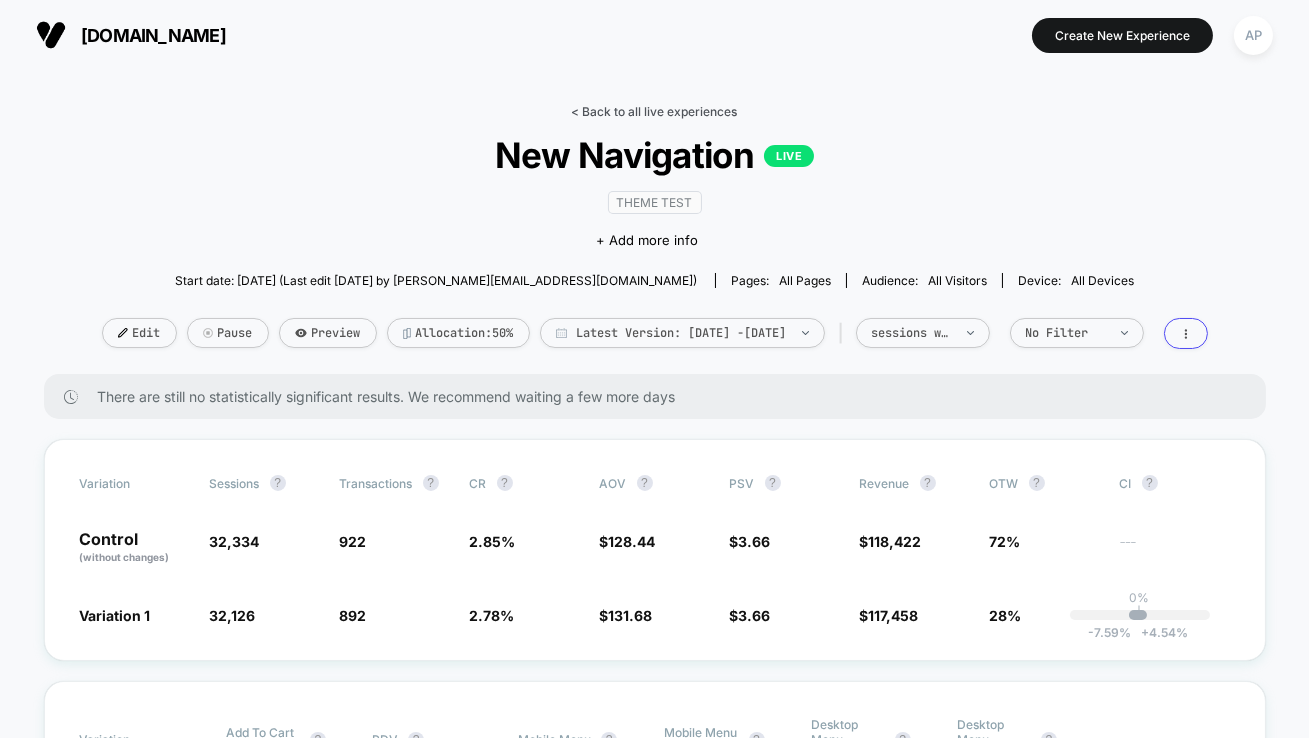 click on "< Back to all live experiences" at bounding box center (655, 111) 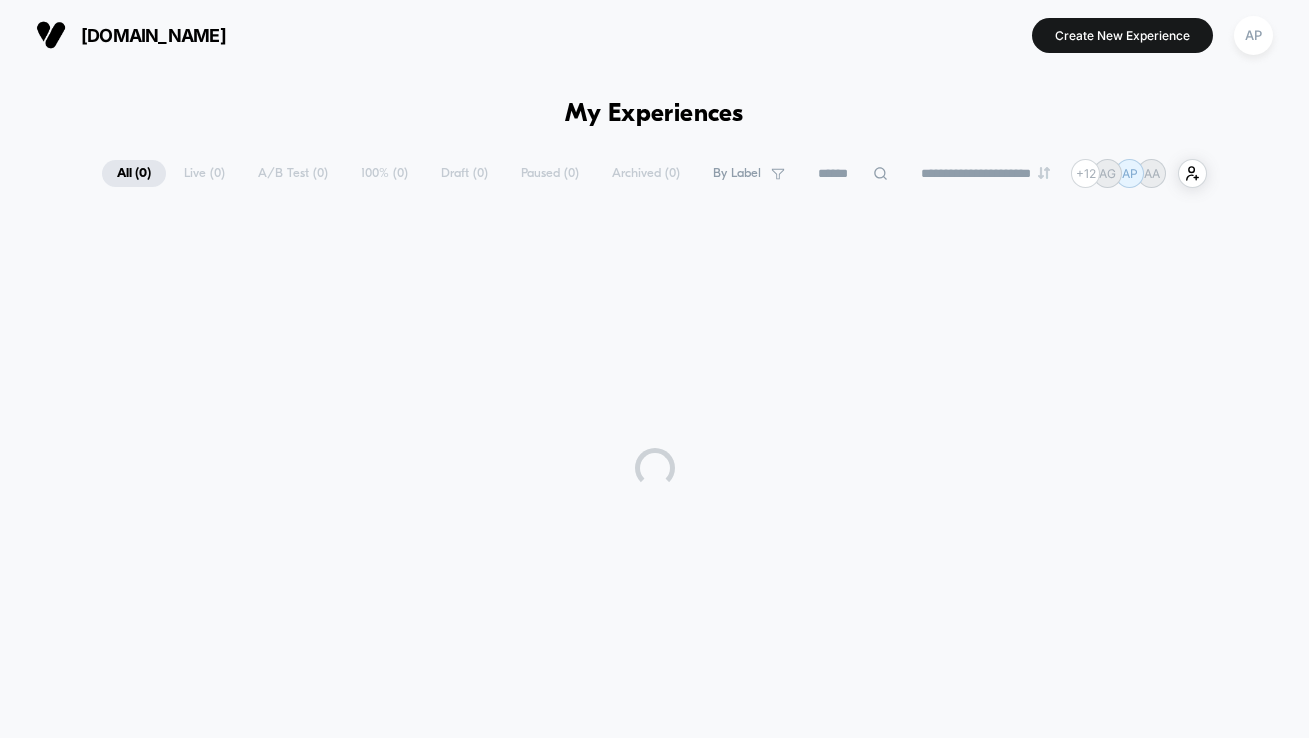 scroll, scrollTop: 0, scrollLeft: 0, axis: both 